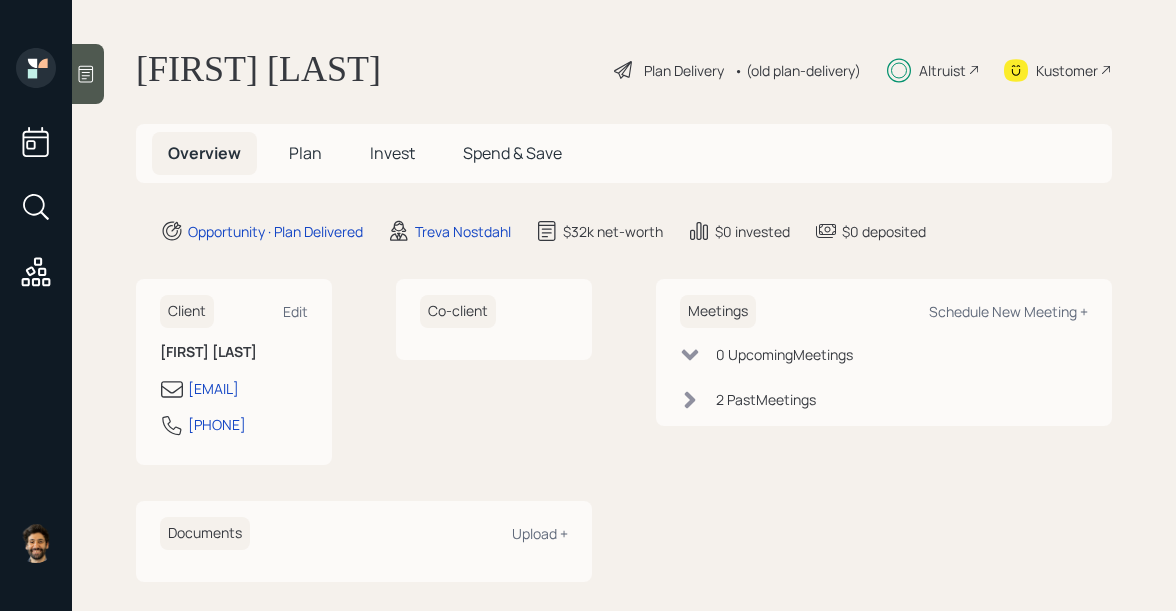 scroll, scrollTop: 0, scrollLeft: 0, axis: both 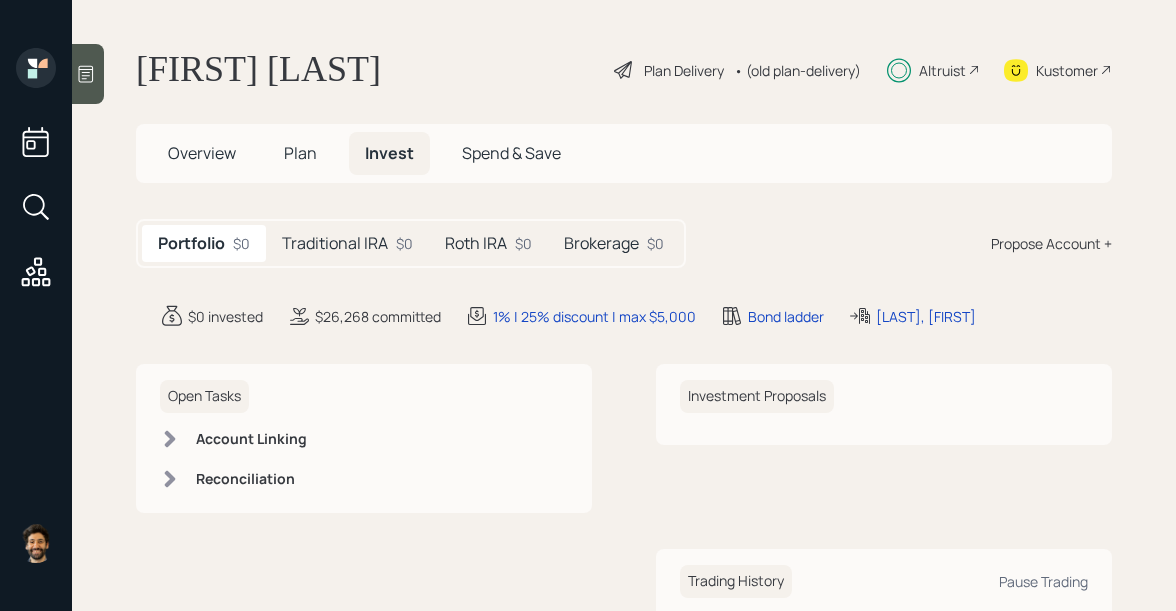 click on "Traditional IRA $0" at bounding box center (347, 243) 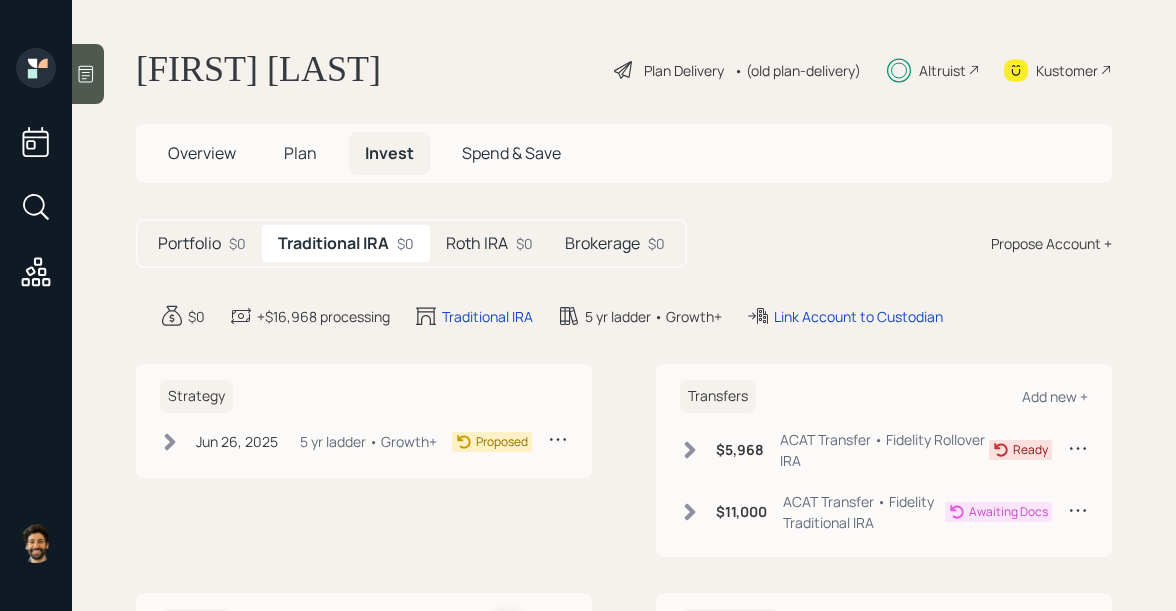 click on "Roth IRA $0" at bounding box center [489, 243] 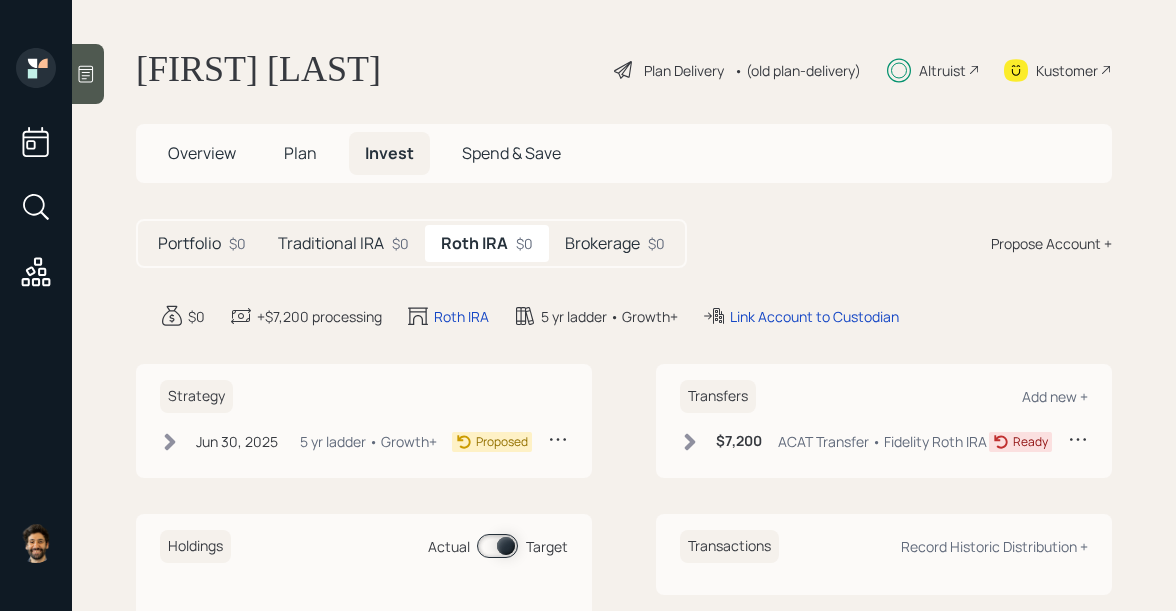 click on "Brokerage $0" at bounding box center (615, 243) 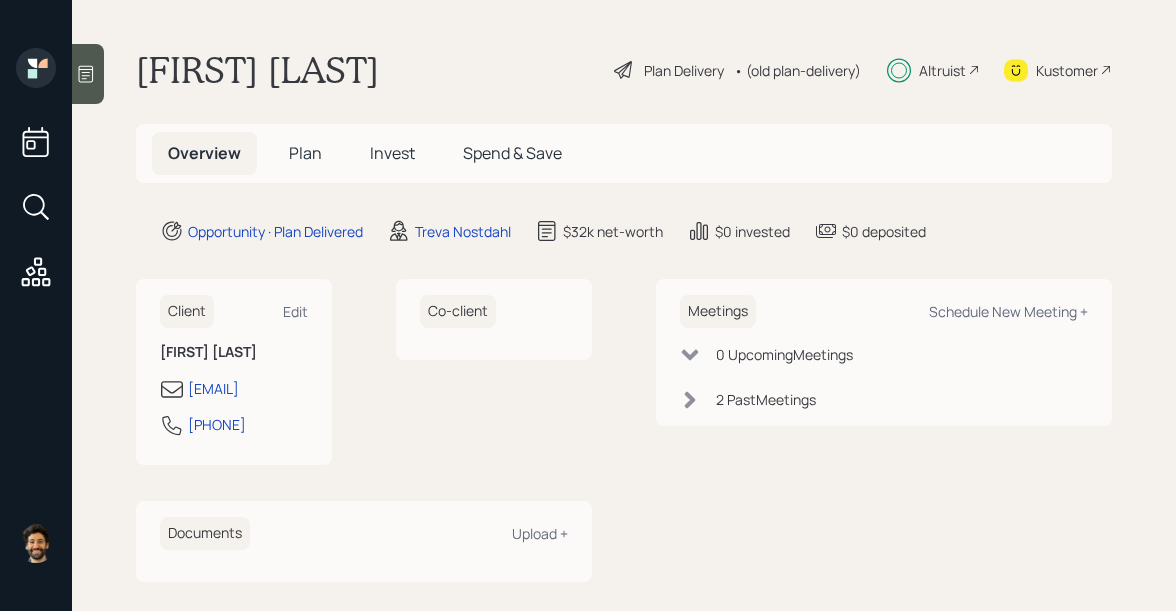 scroll, scrollTop: 0, scrollLeft: 0, axis: both 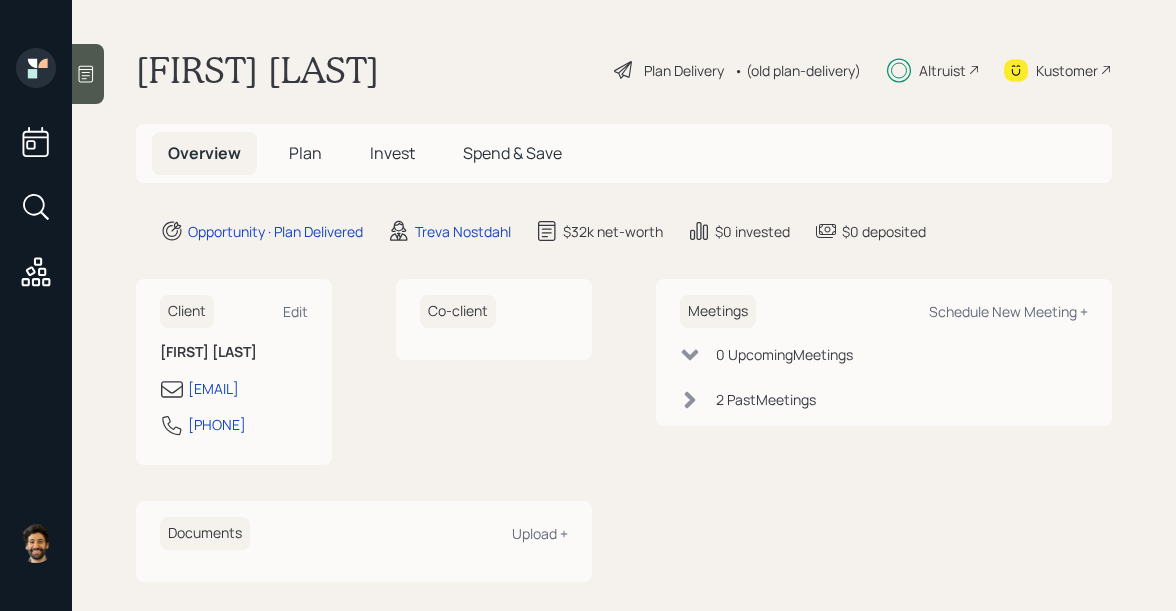 click on "Invest" at bounding box center (305, 153) 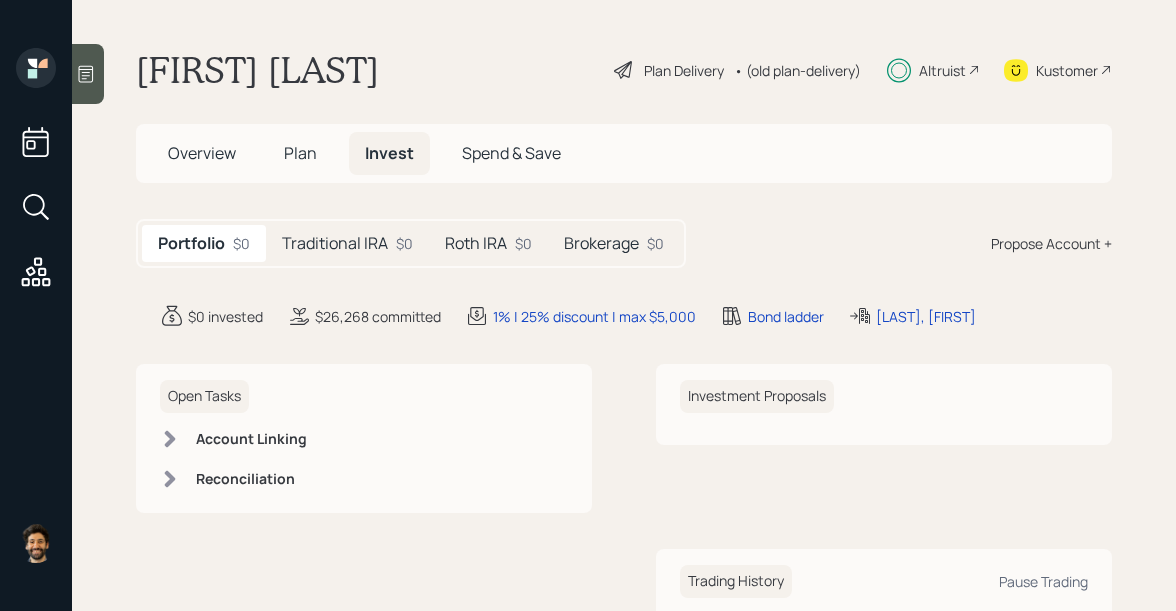 click on "Traditional IRA" at bounding box center (335, 243) 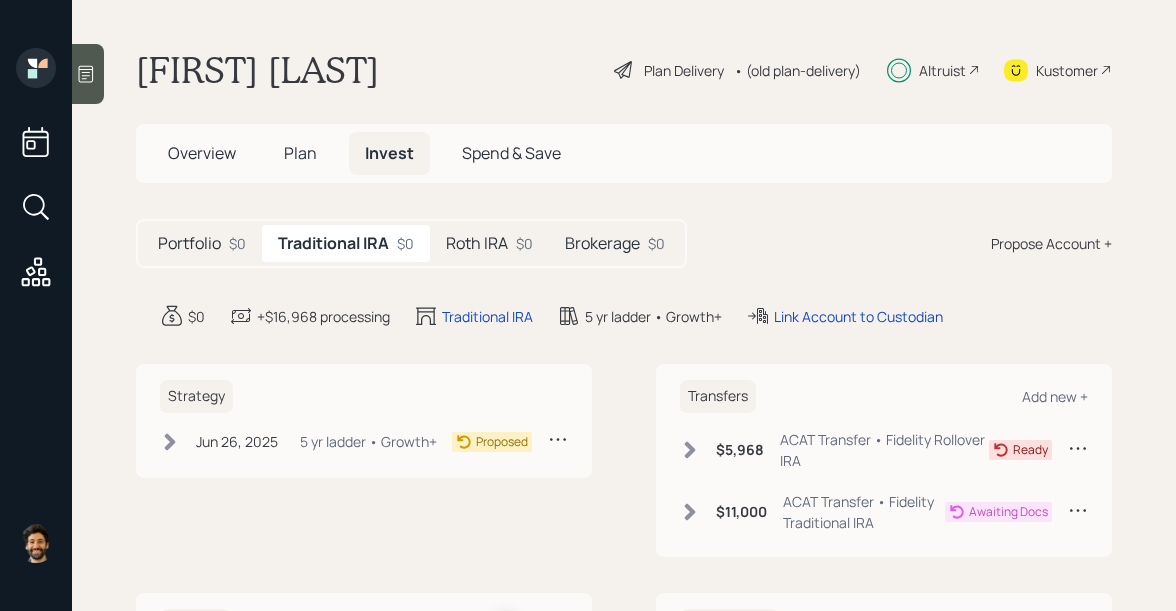 click on "Roth IRA" at bounding box center [189, 243] 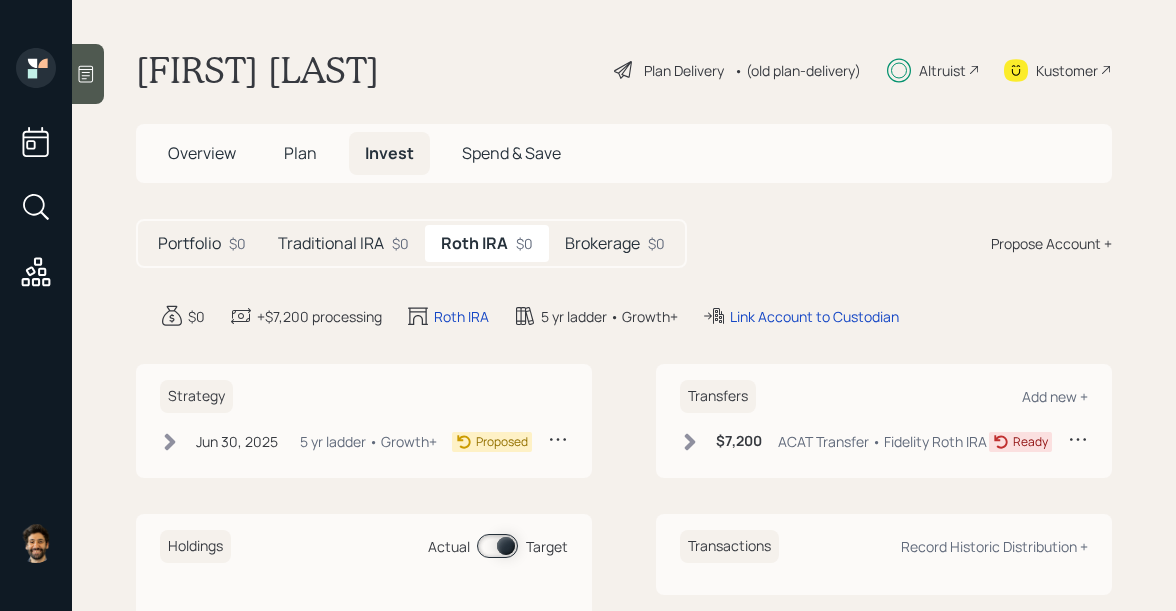 click on "Brokerage" at bounding box center [189, 243] 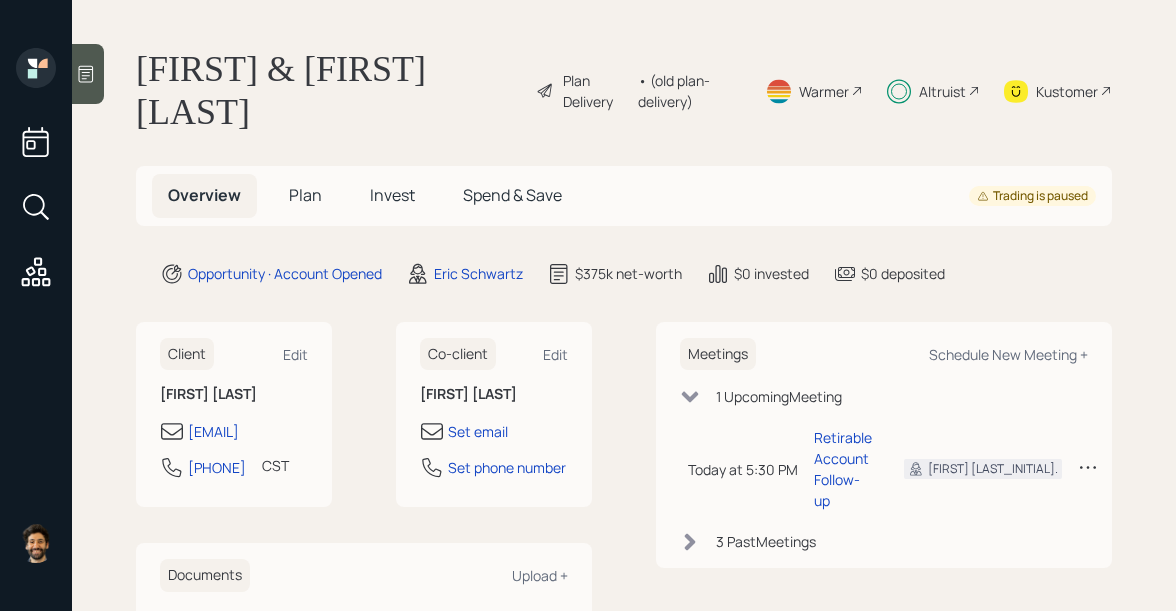 scroll, scrollTop: 0, scrollLeft: 0, axis: both 